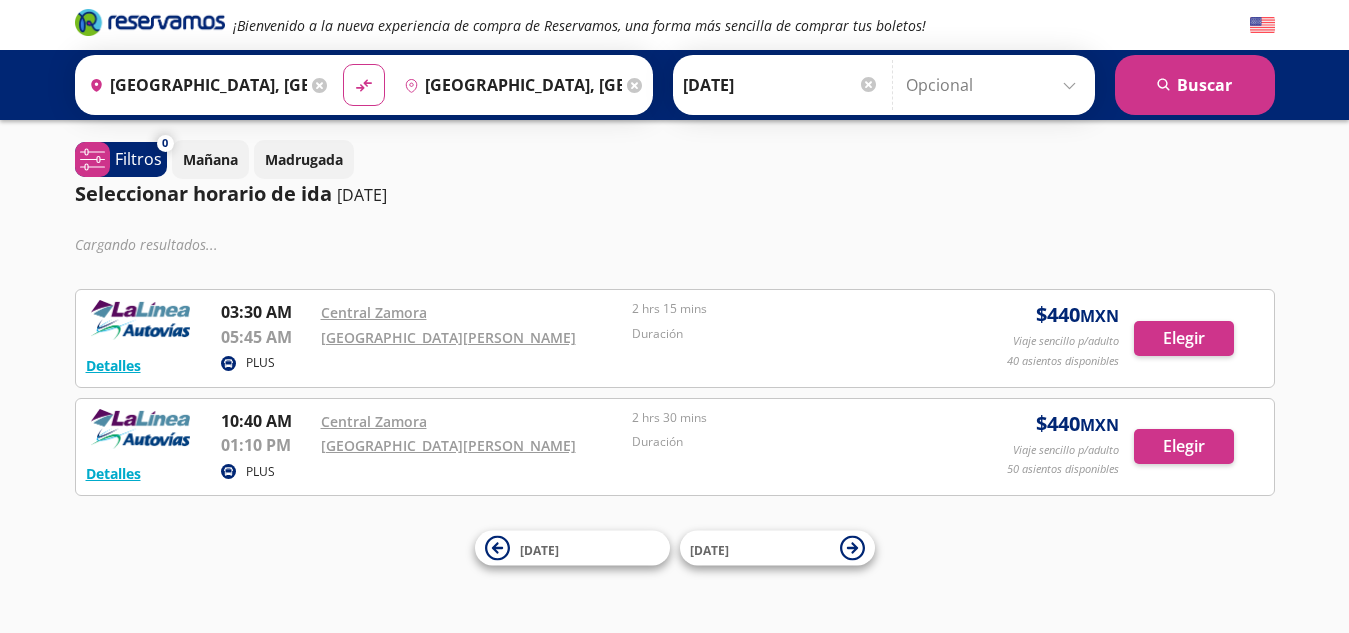 scroll, scrollTop: 0, scrollLeft: 0, axis: both 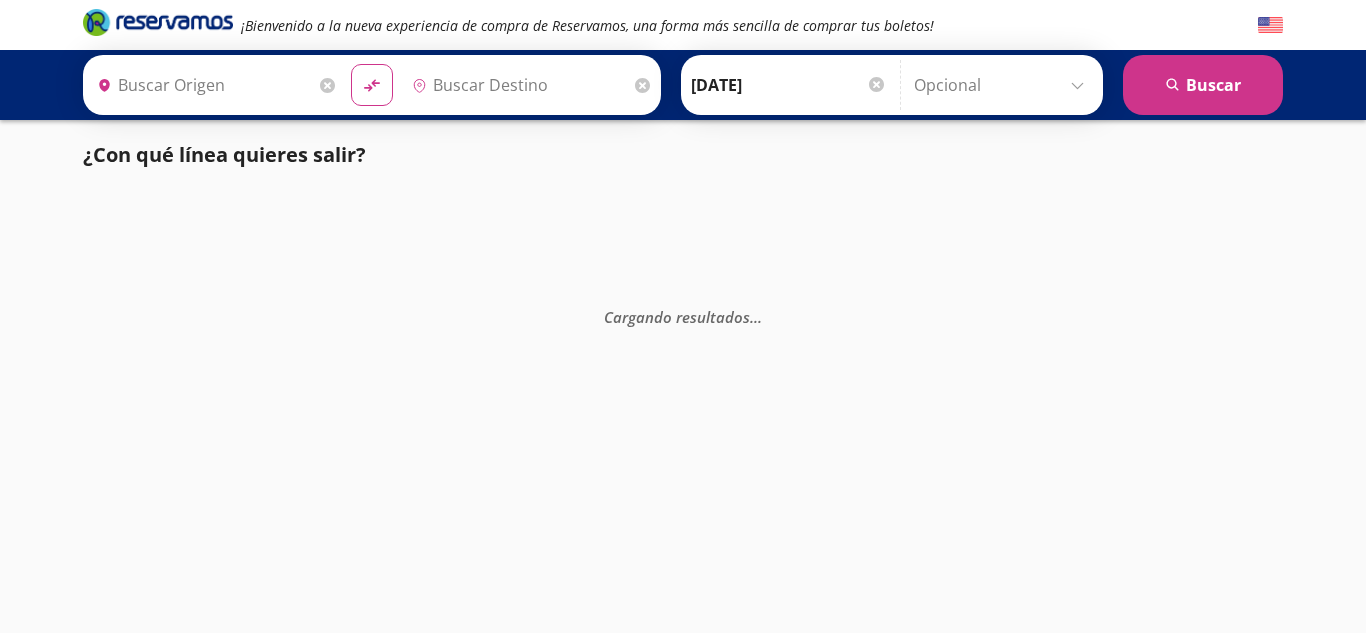 type on "[GEOGRAPHIC_DATA], [GEOGRAPHIC_DATA]" 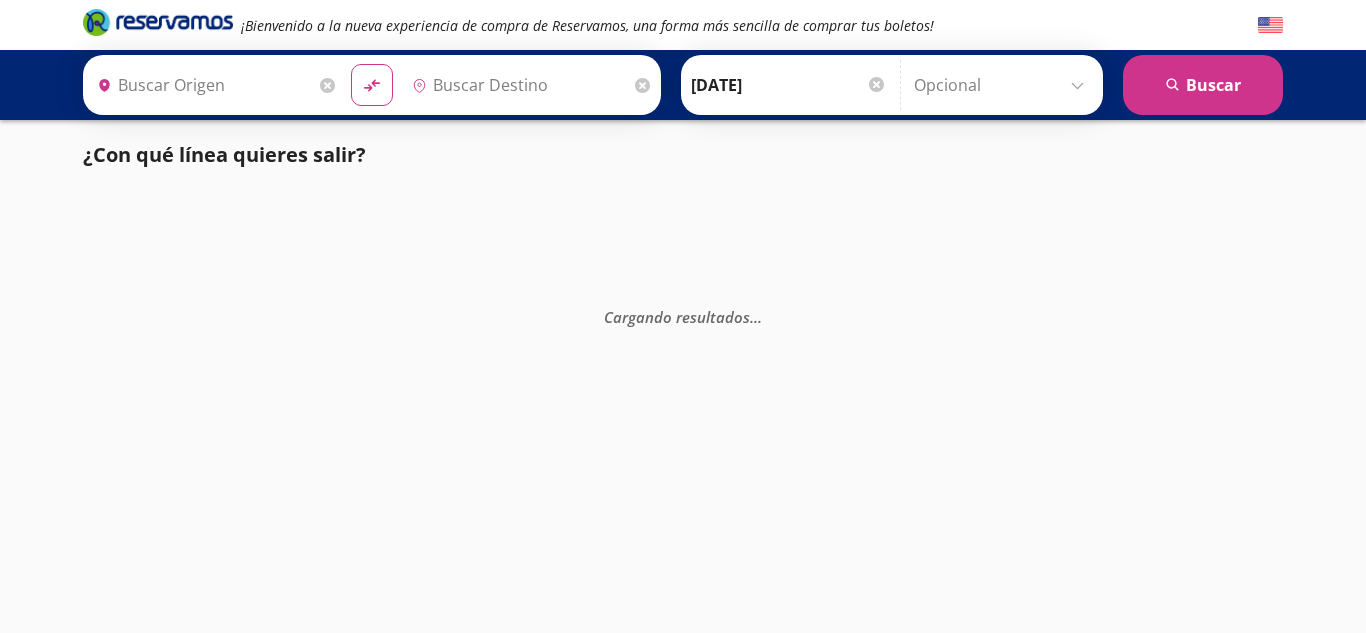 type on "[GEOGRAPHIC_DATA], [GEOGRAPHIC_DATA]" 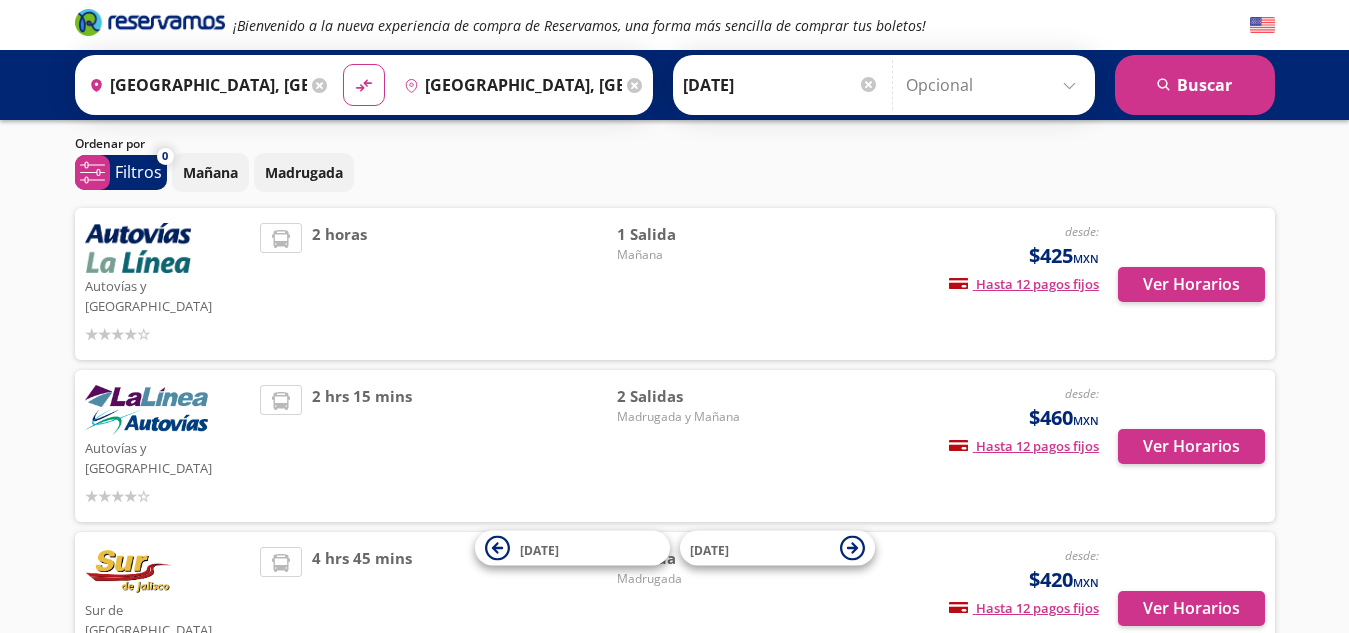 scroll, scrollTop: 53, scrollLeft: 0, axis: vertical 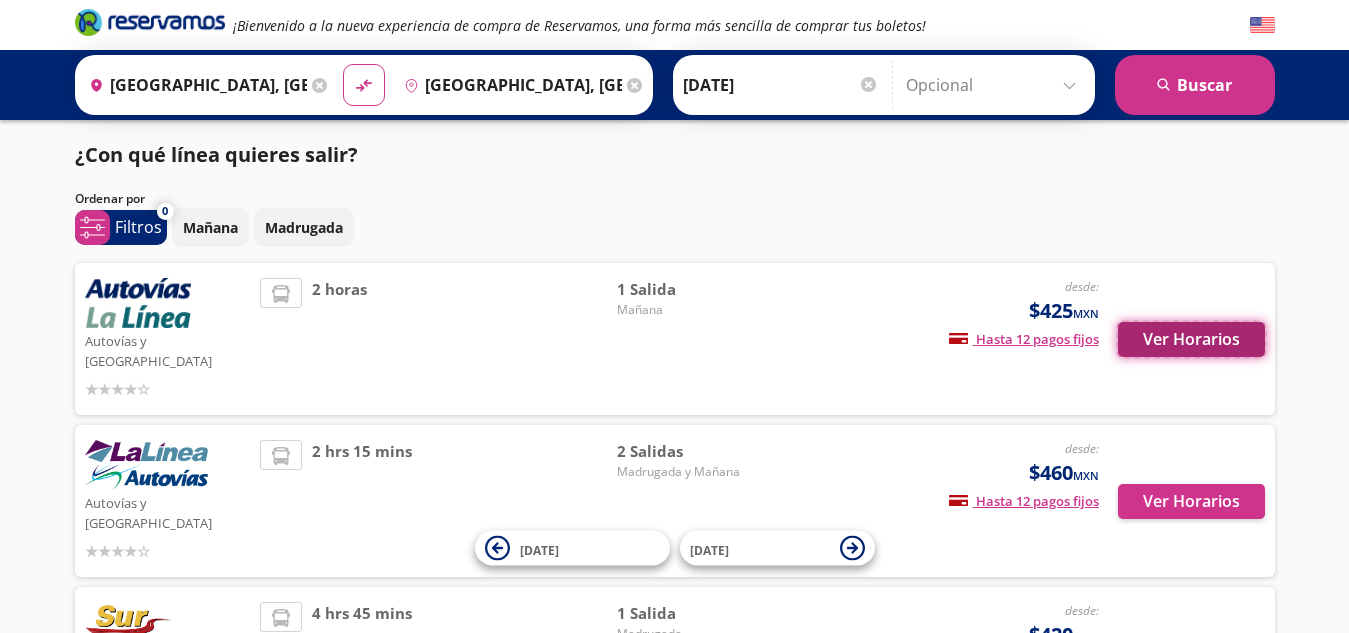 click on "Ver Horarios" at bounding box center [1191, 339] 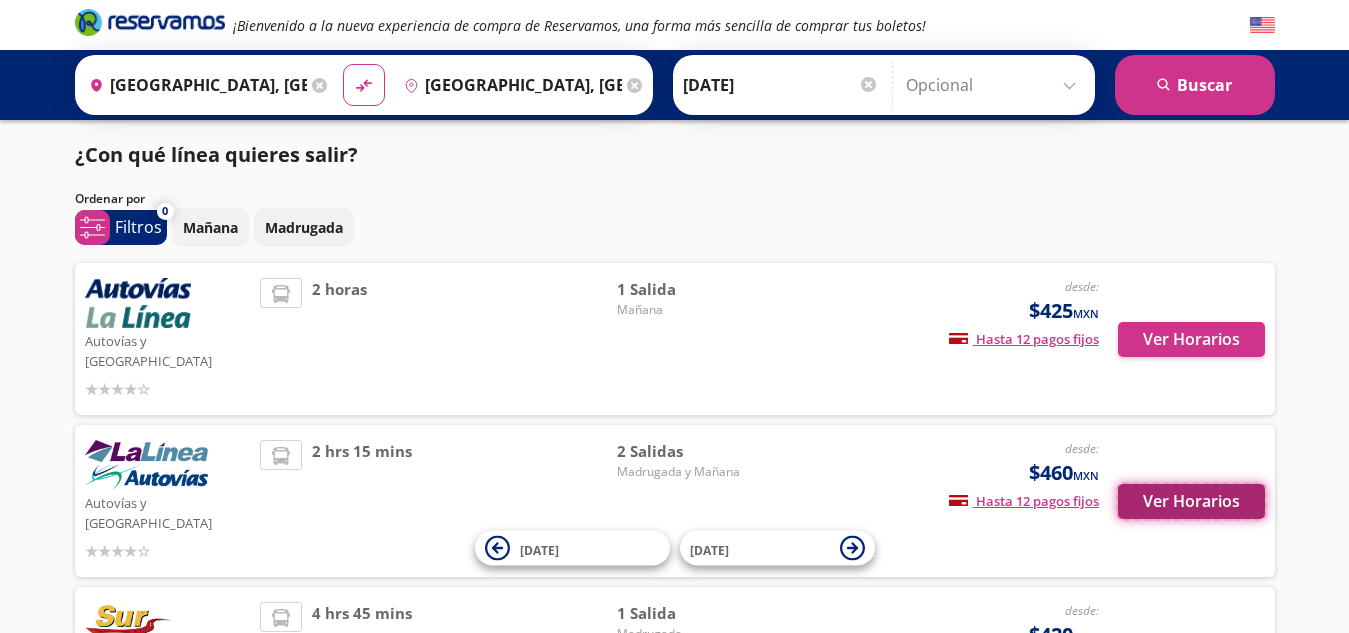 click on "Ver Horarios" at bounding box center (1191, 501) 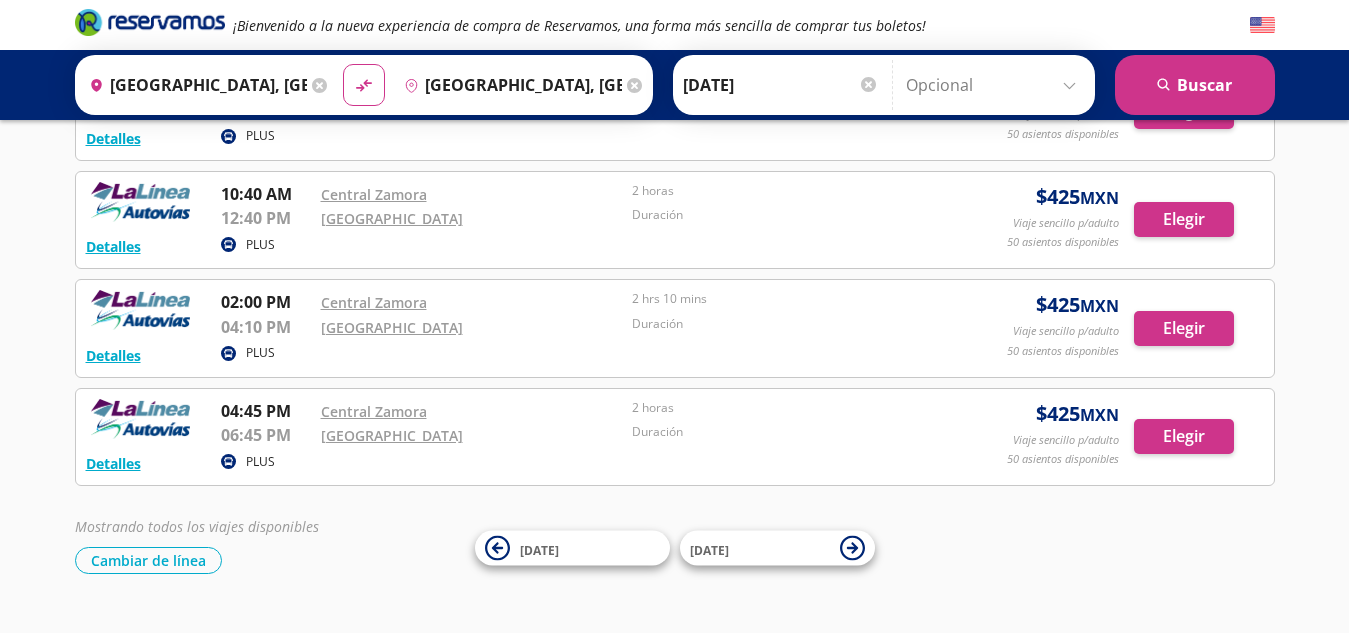 scroll, scrollTop: 425, scrollLeft: 0, axis: vertical 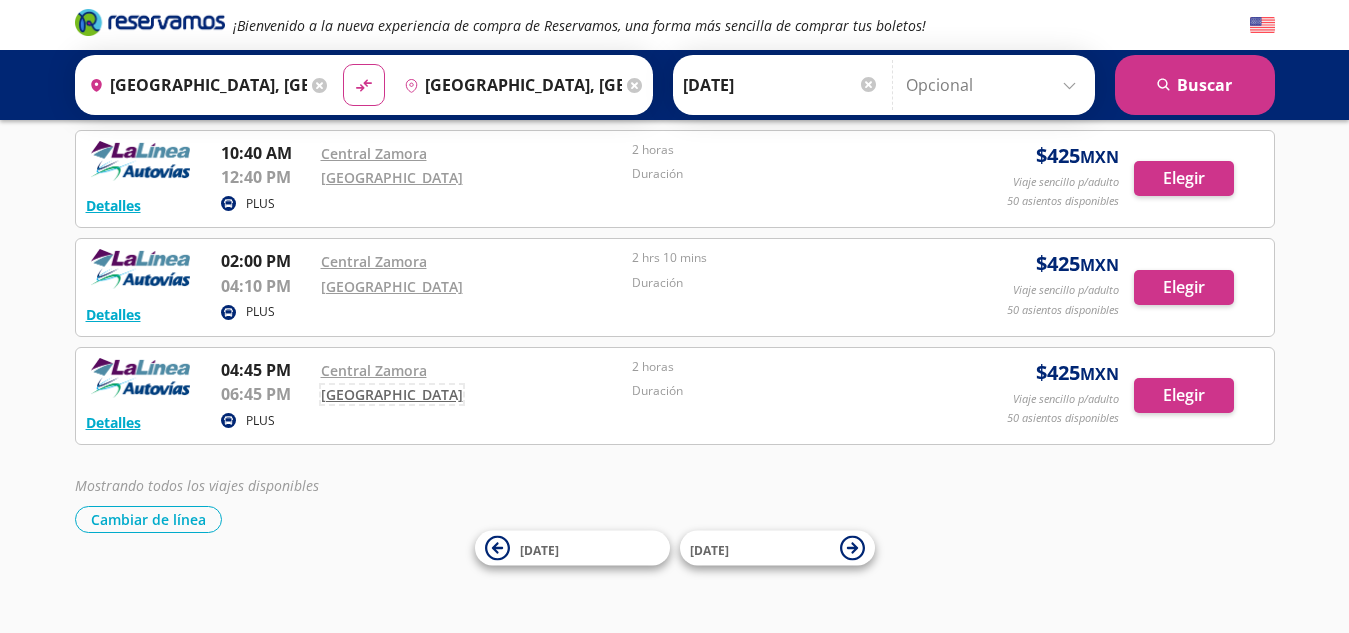click on "[GEOGRAPHIC_DATA]" at bounding box center (392, 394) 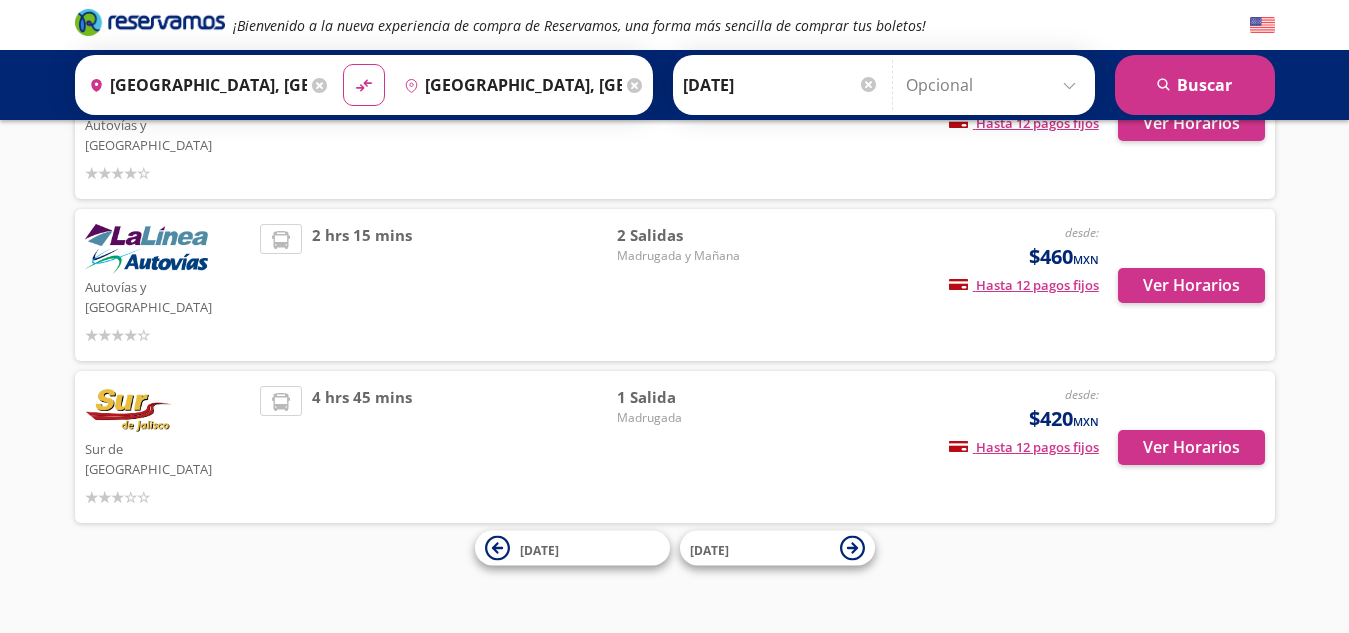 scroll, scrollTop: 0, scrollLeft: 0, axis: both 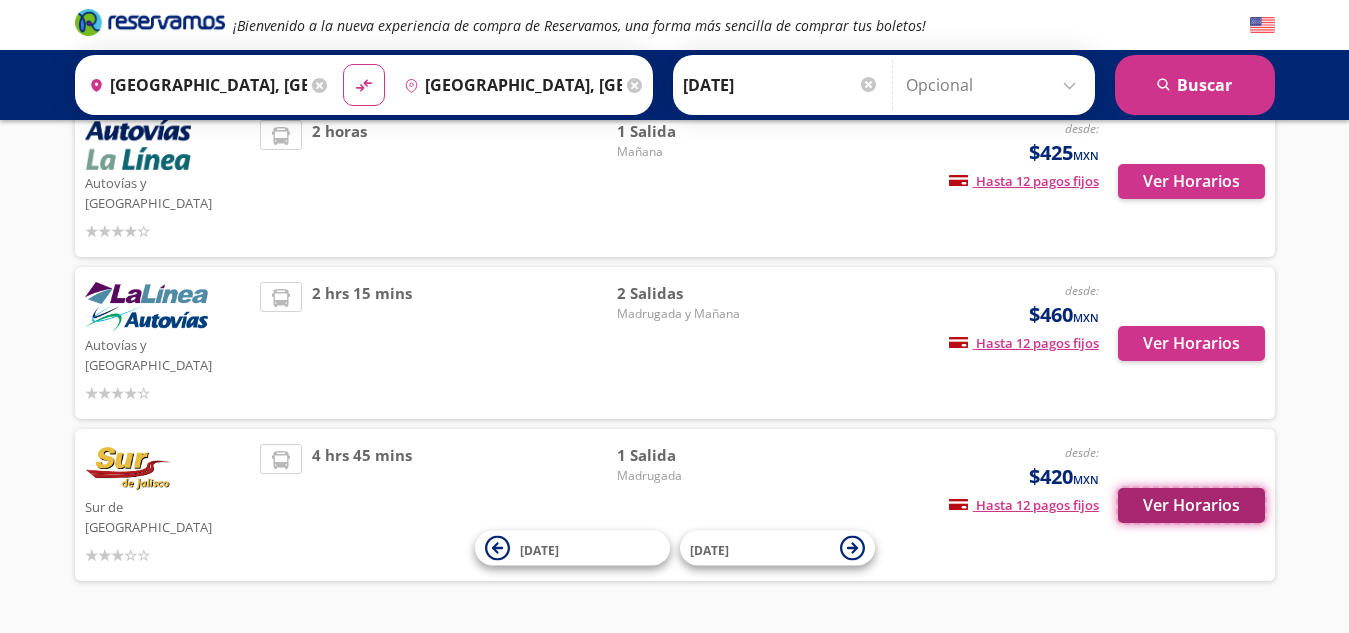 click on "Ver Horarios" at bounding box center [1191, 505] 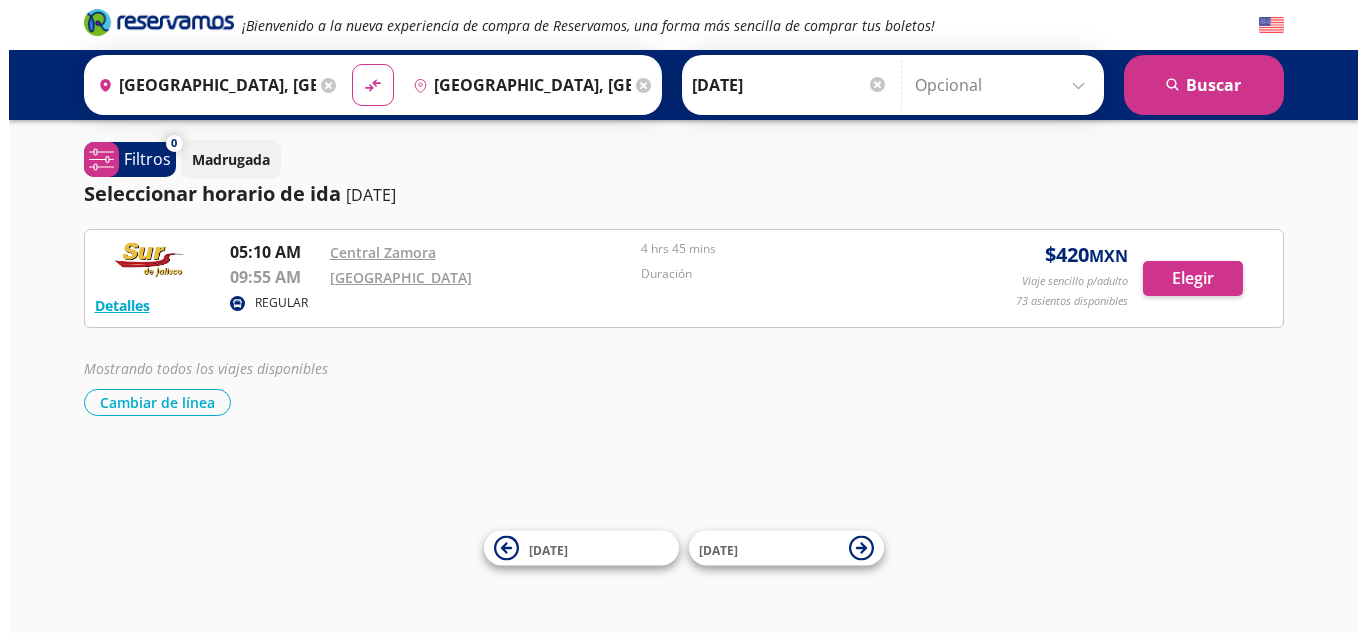 scroll, scrollTop: 0, scrollLeft: 0, axis: both 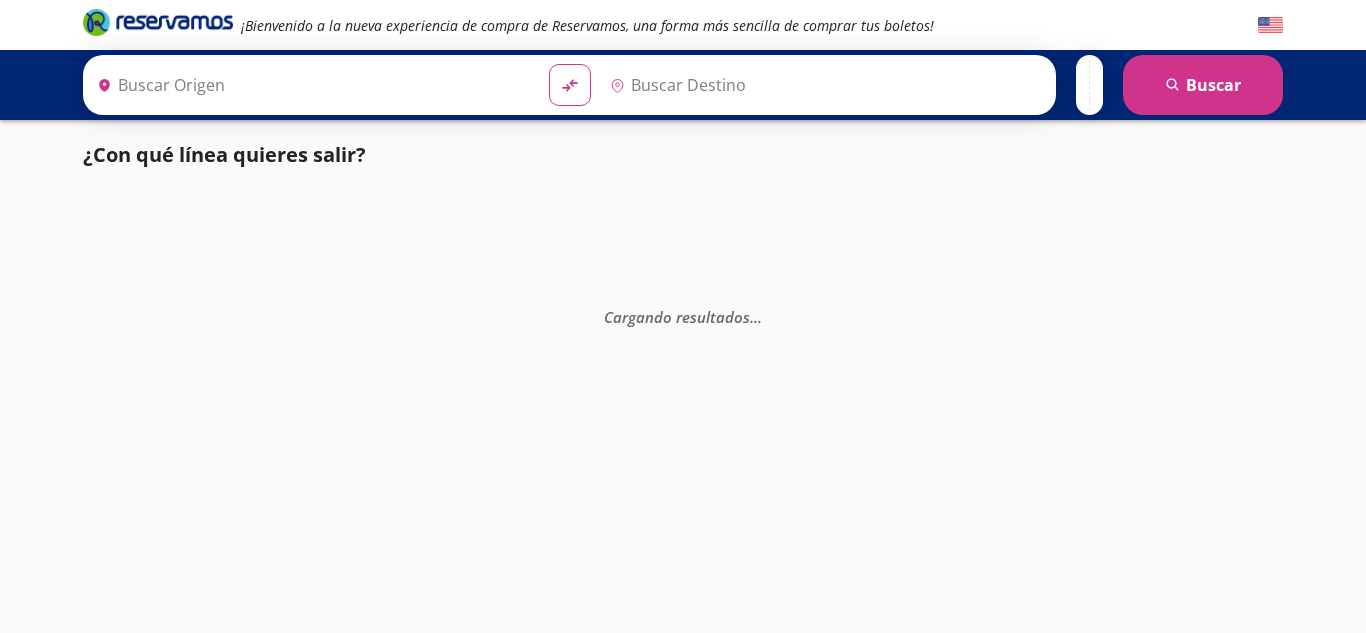 type on "[GEOGRAPHIC_DATA], [GEOGRAPHIC_DATA]" 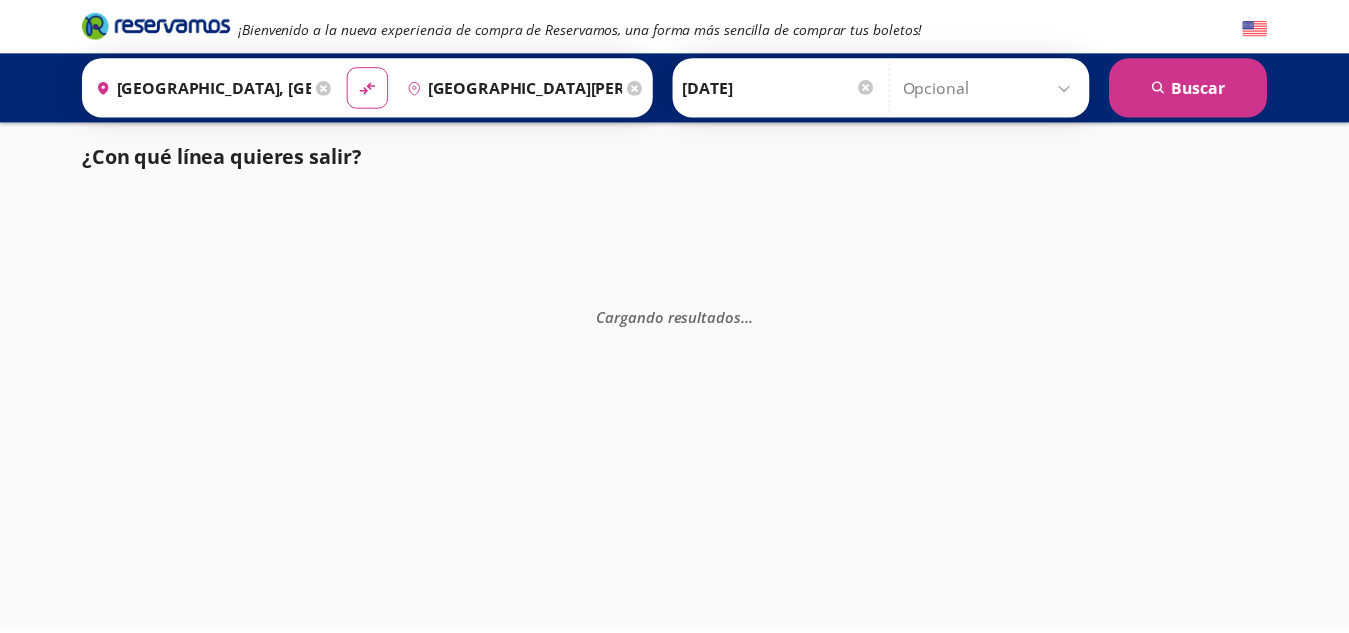 scroll, scrollTop: 0, scrollLeft: 0, axis: both 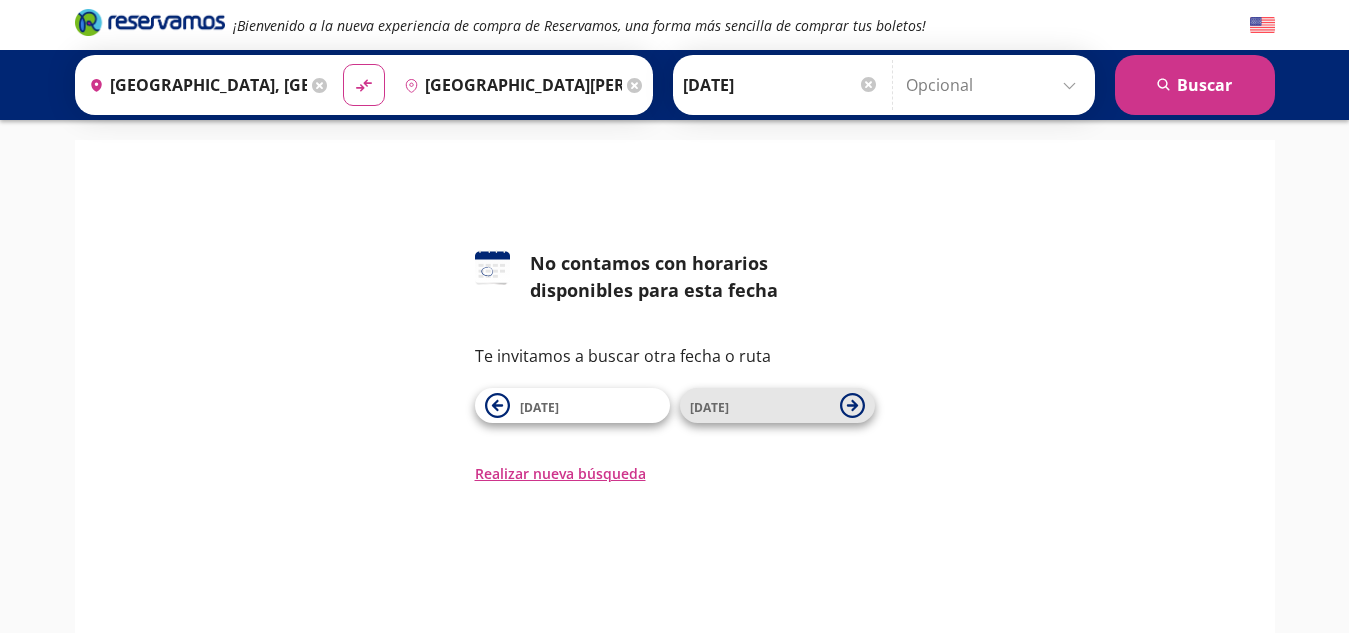 click 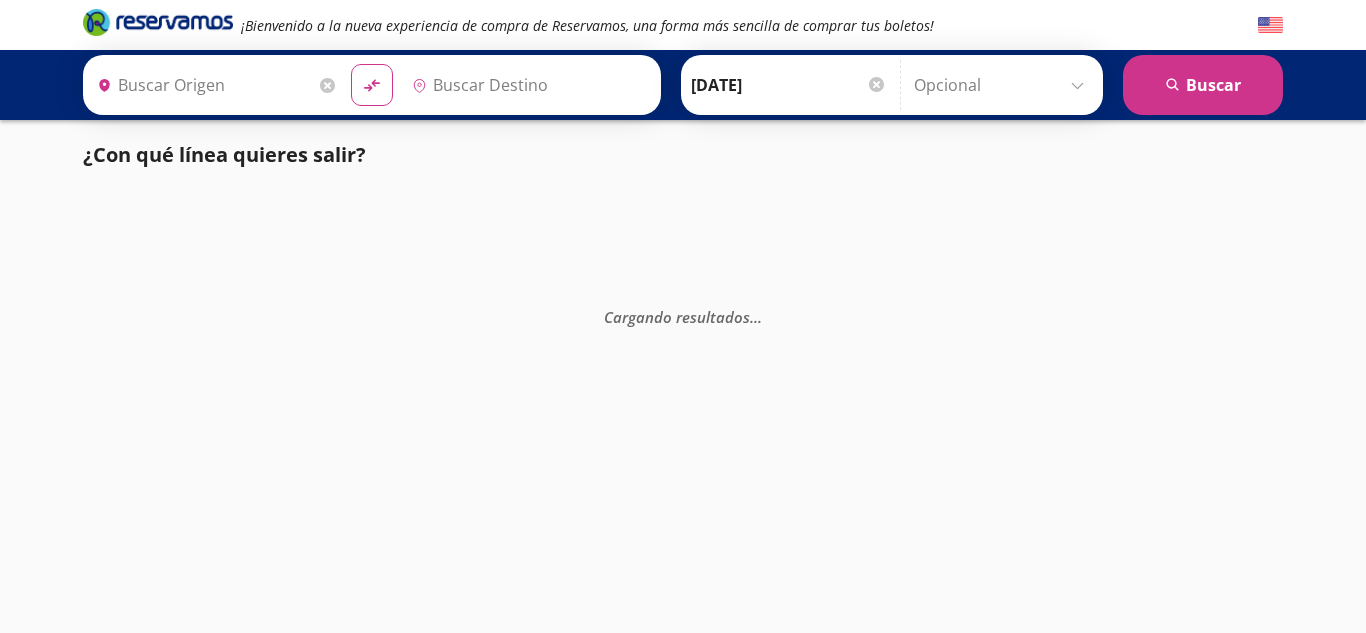 type on "[GEOGRAPHIC_DATA], [GEOGRAPHIC_DATA]" 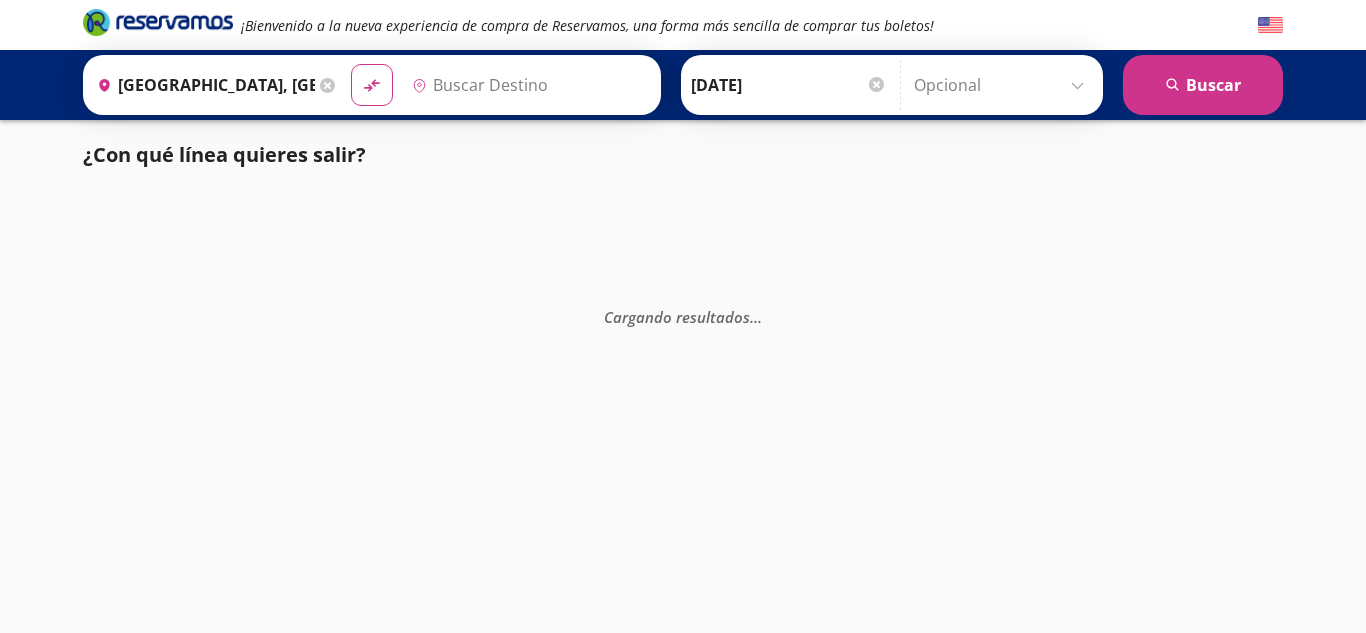 type on "Aeropuerto Miguel Hidalgo y Costilla, Jalisco" 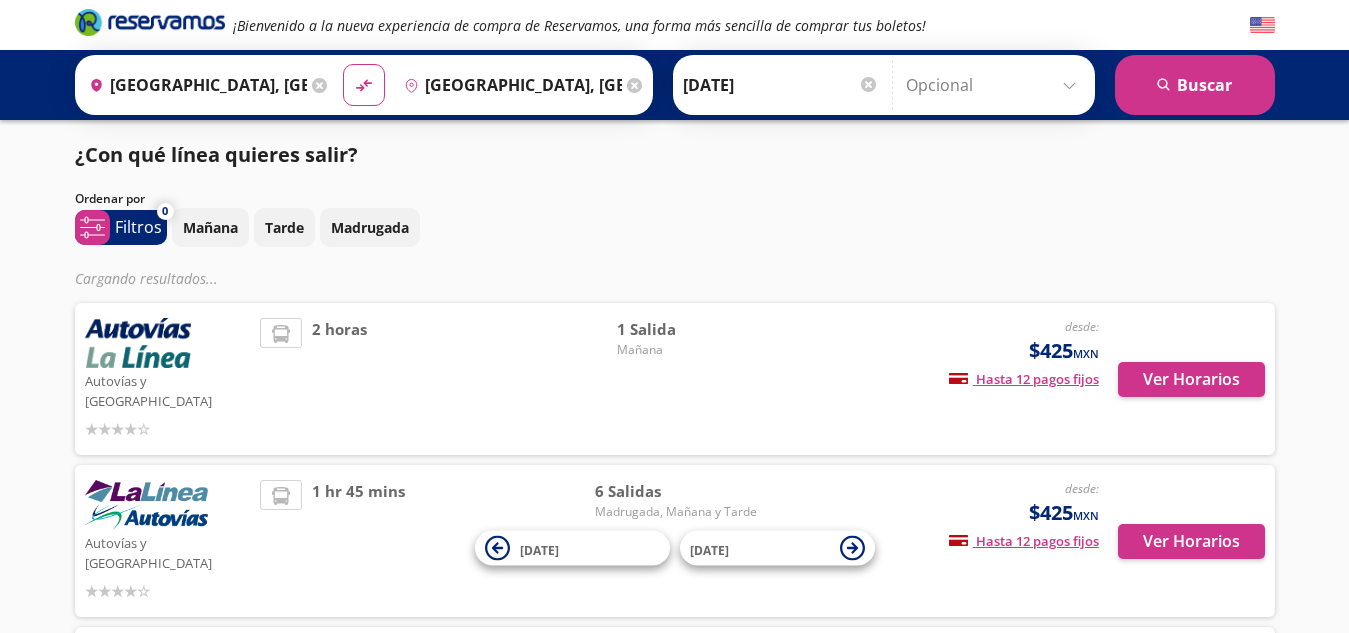 scroll, scrollTop: 0, scrollLeft: 0, axis: both 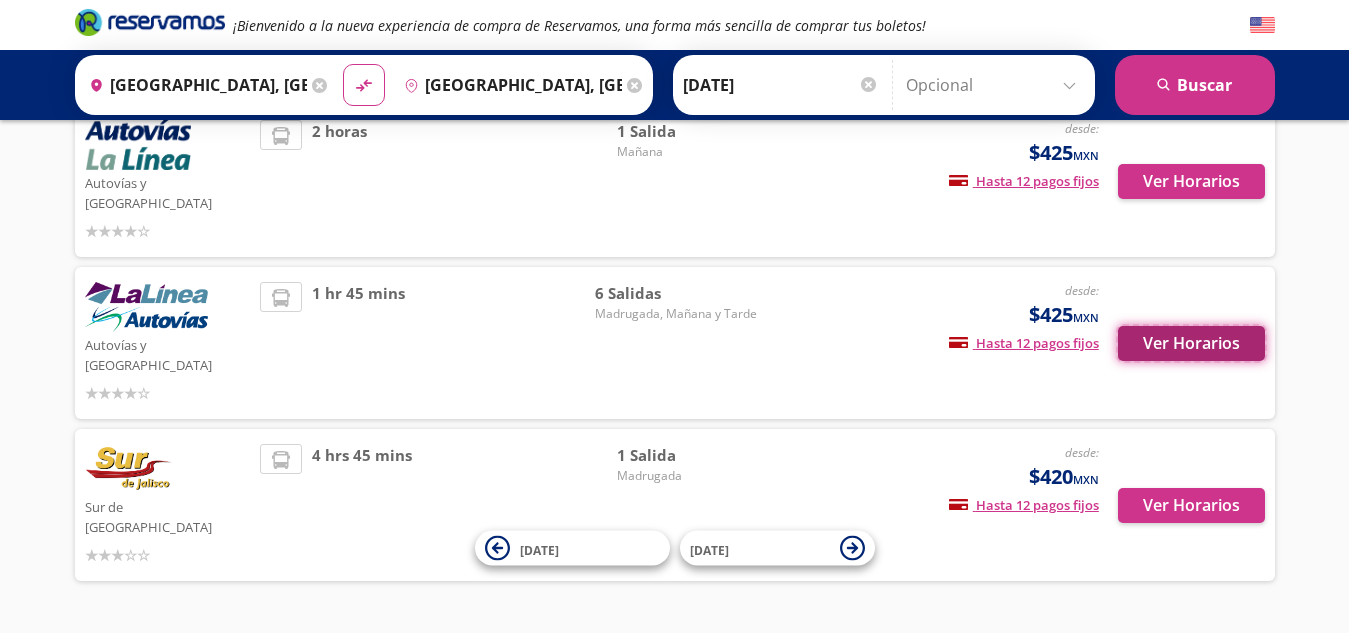 click on "Ver Horarios" at bounding box center [1191, 343] 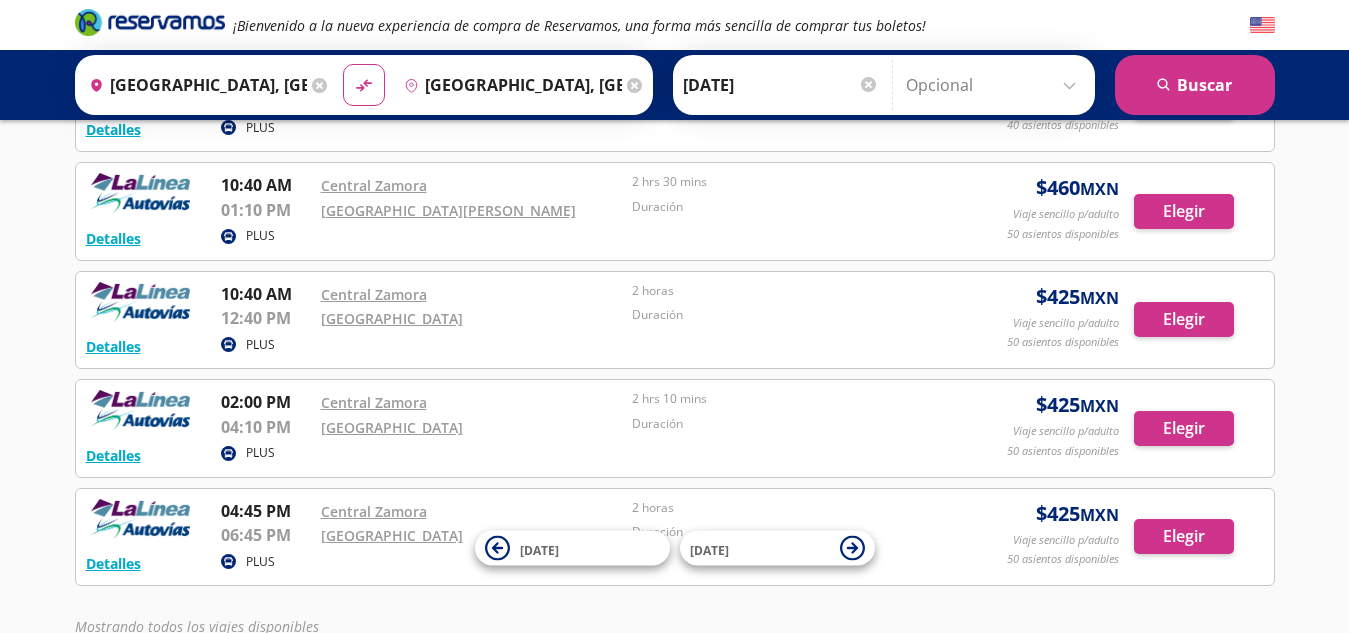 scroll, scrollTop: 0, scrollLeft: 0, axis: both 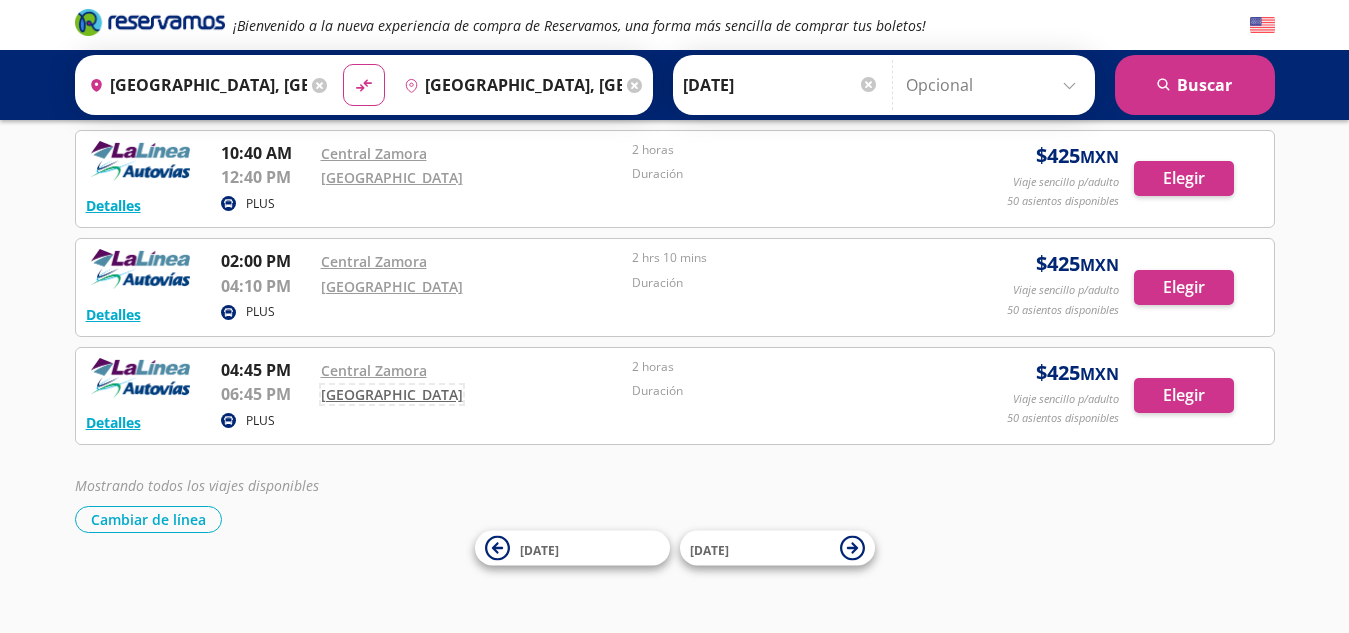 click on "[GEOGRAPHIC_DATA]" at bounding box center [392, 394] 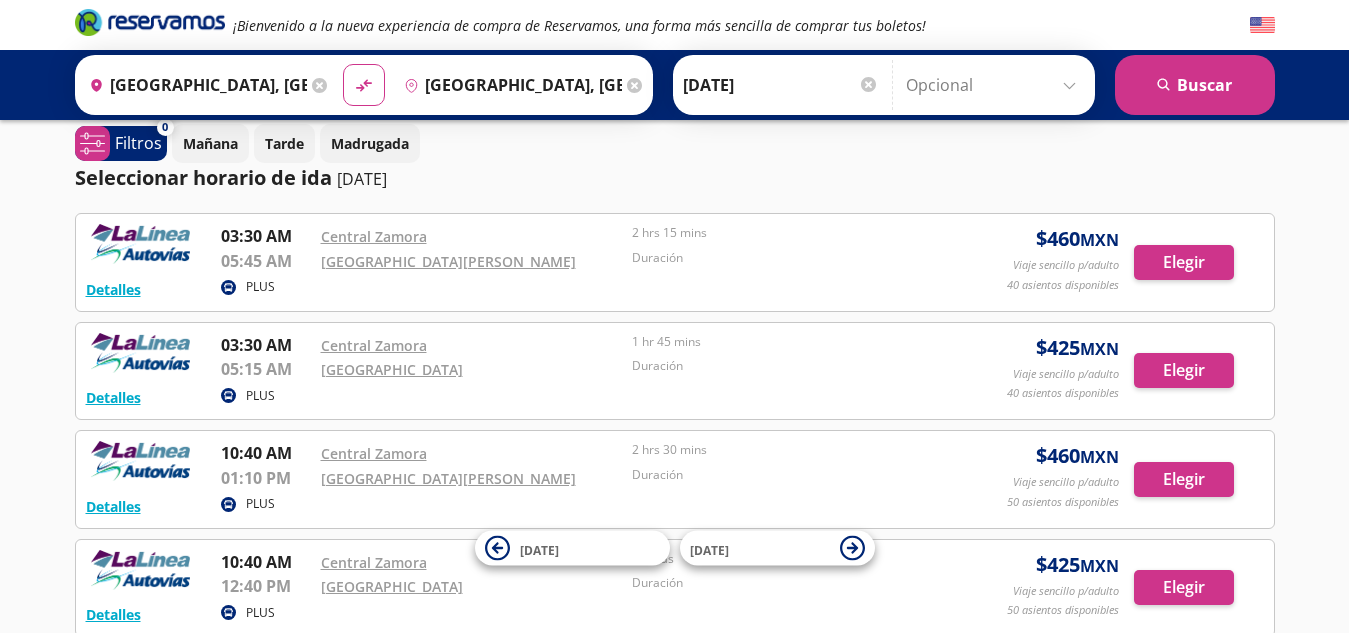 scroll, scrollTop: 0, scrollLeft: 0, axis: both 